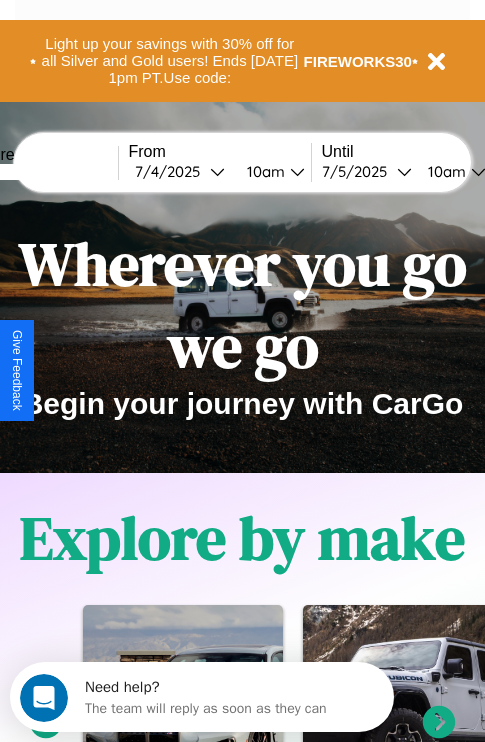 scroll, scrollTop: 300, scrollLeft: 0, axis: vertical 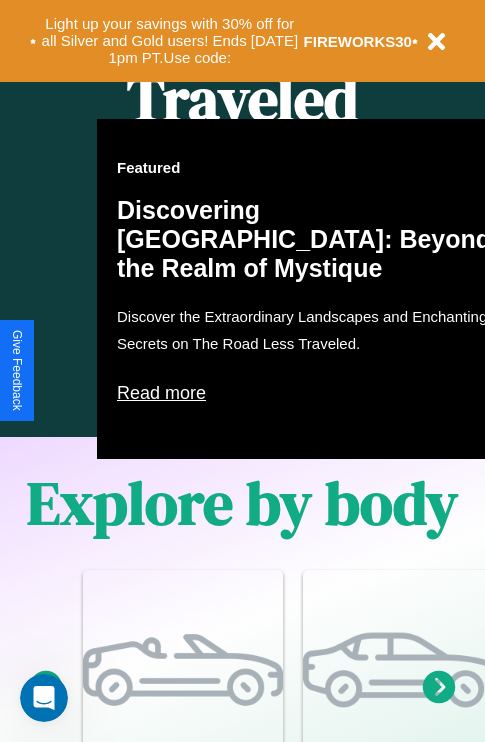 click 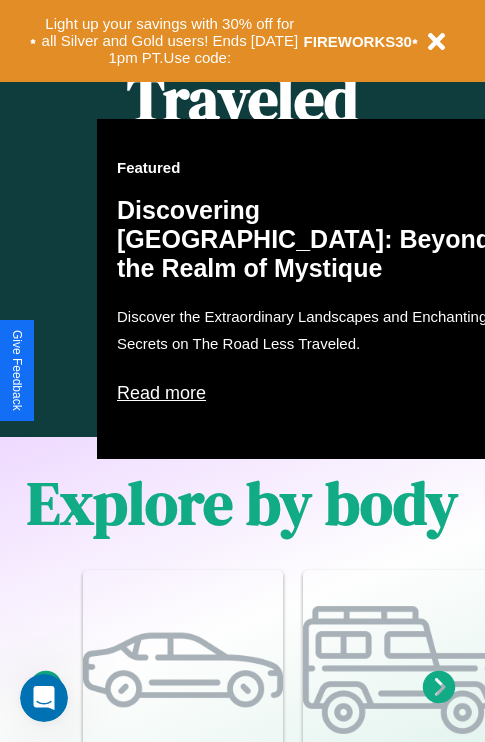 click 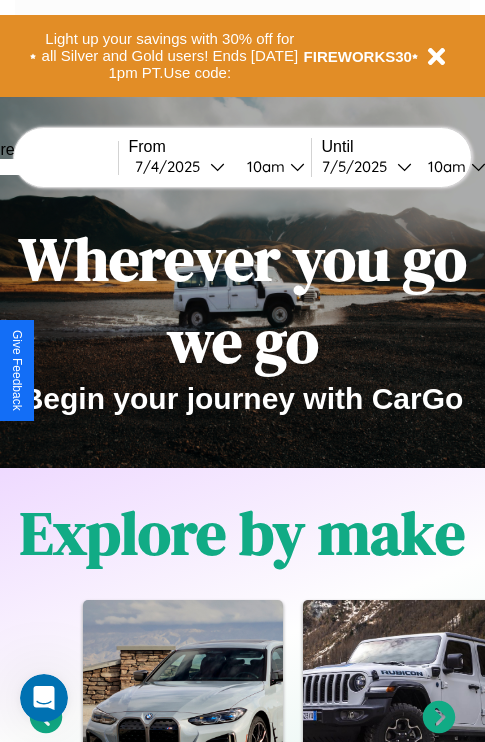 scroll, scrollTop: 0, scrollLeft: 0, axis: both 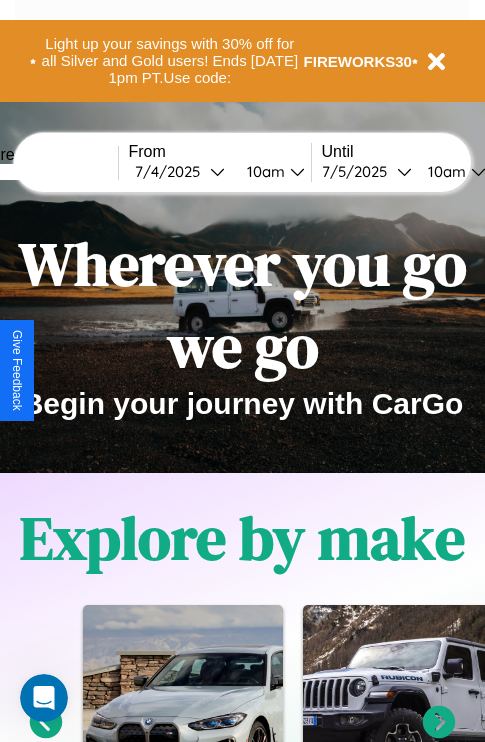click at bounding box center [43, 172] 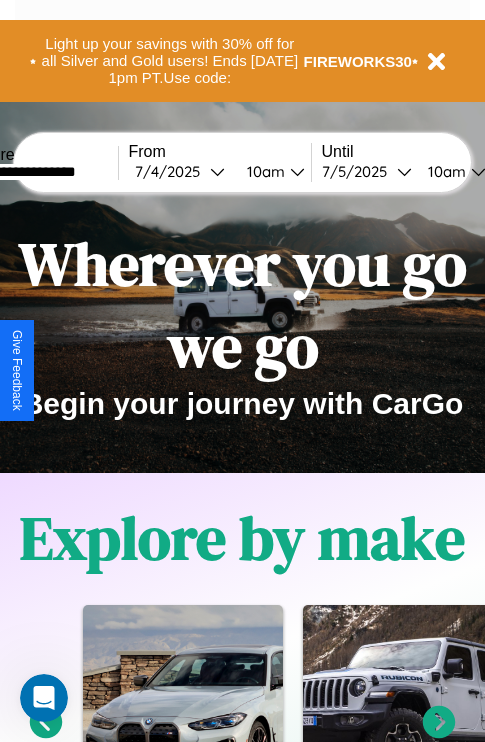type on "**********" 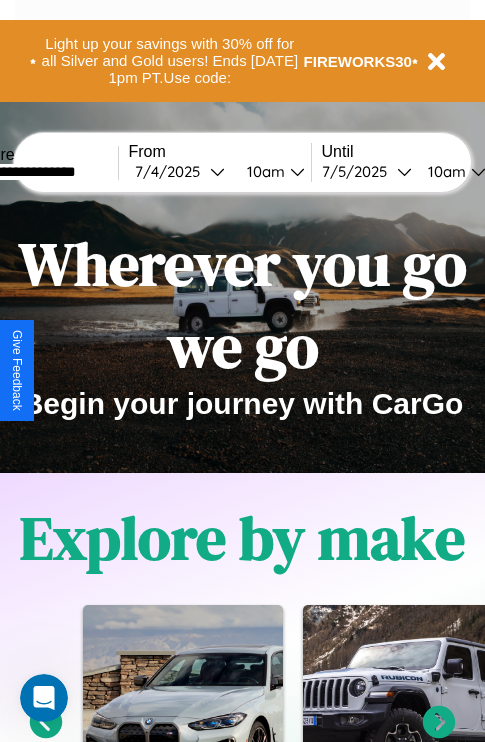 click on "[DATE]" at bounding box center (172, 171) 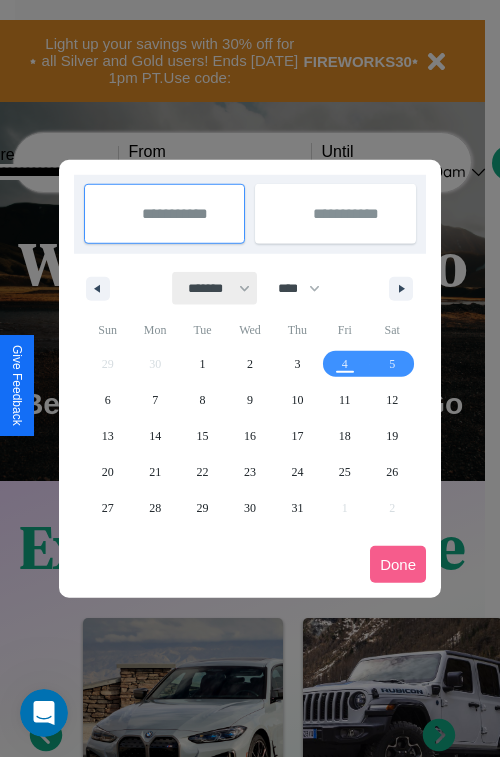 click on "******* ******** ***** ***** *** **** **** ****** ********* ******* ******** ********" at bounding box center [215, 288] 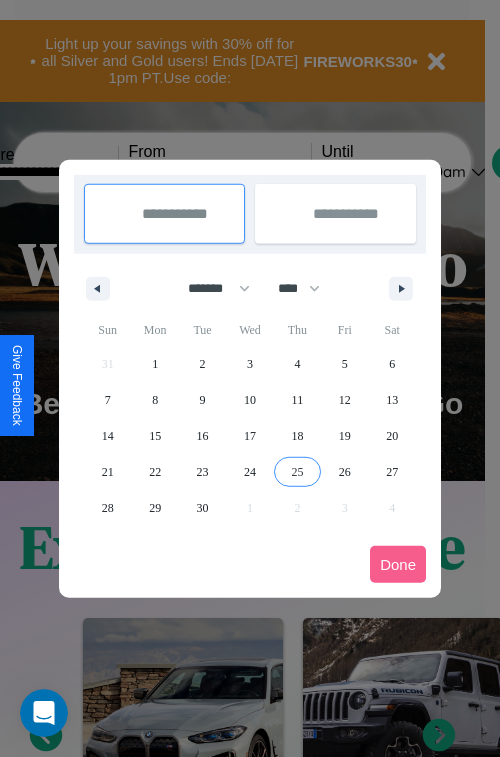 click on "25" at bounding box center (297, 472) 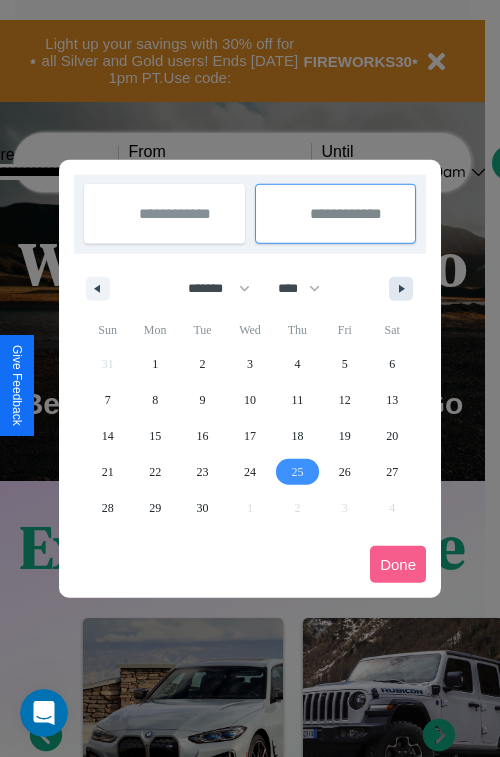 click at bounding box center [405, 289] 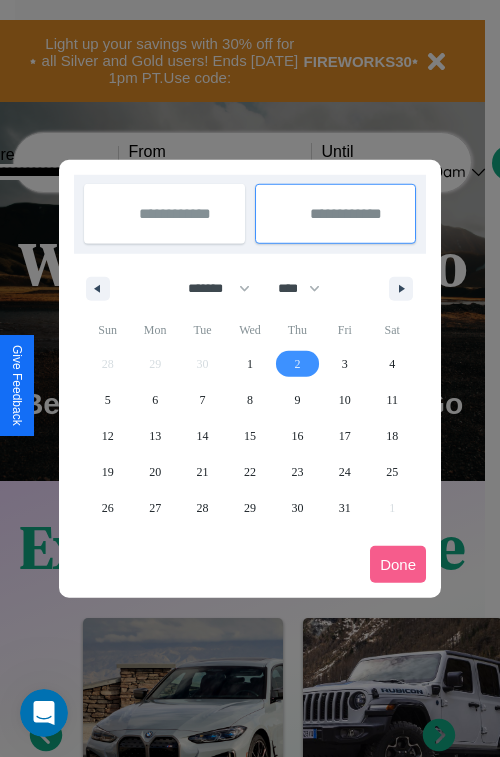 click on "2" at bounding box center [297, 364] 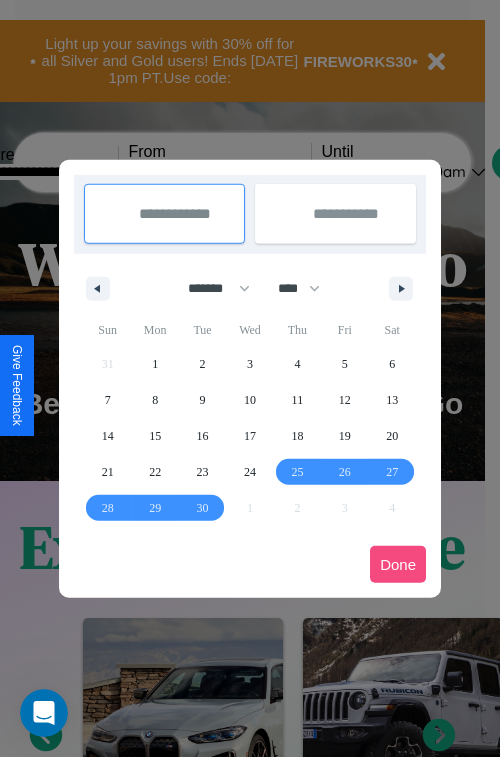 click on "Done" at bounding box center (398, 564) 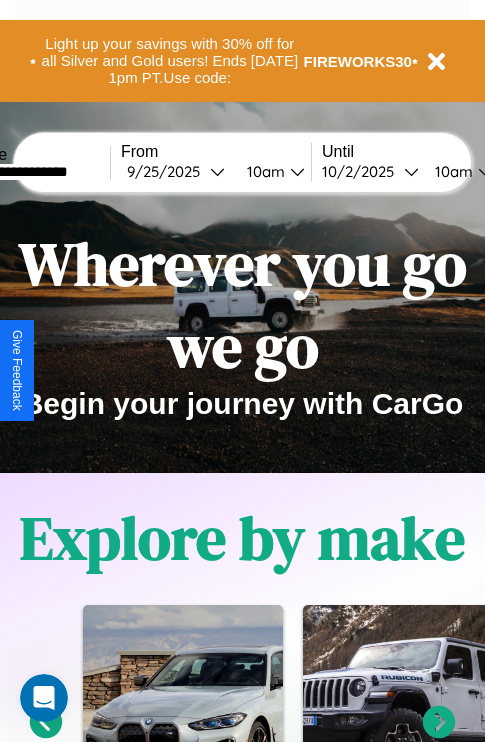 scroll, scrollTop: 0, scrollLeft: 76, axis: horizontal 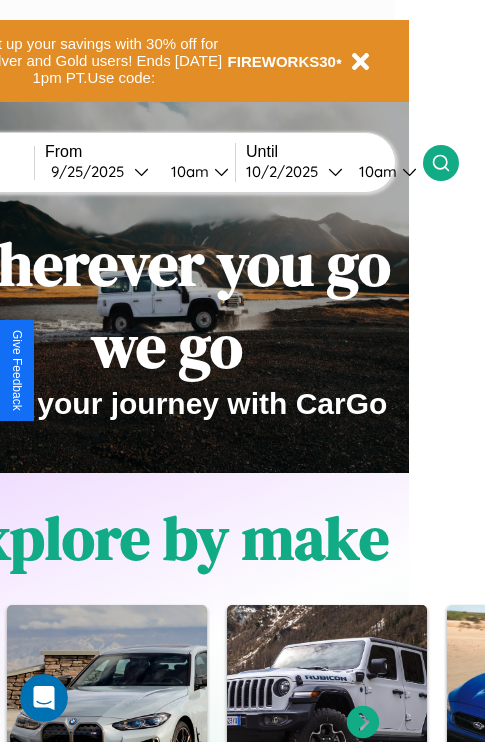 click 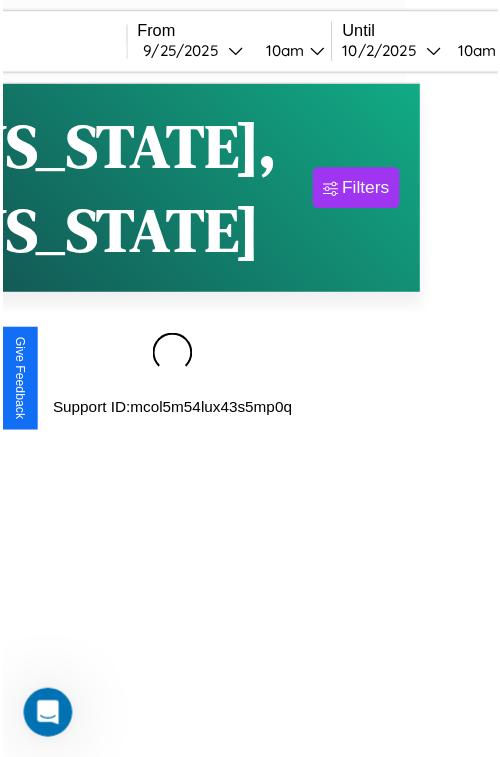 scroll, scrollTop: 0, scrollLeft: 0, axis: both 